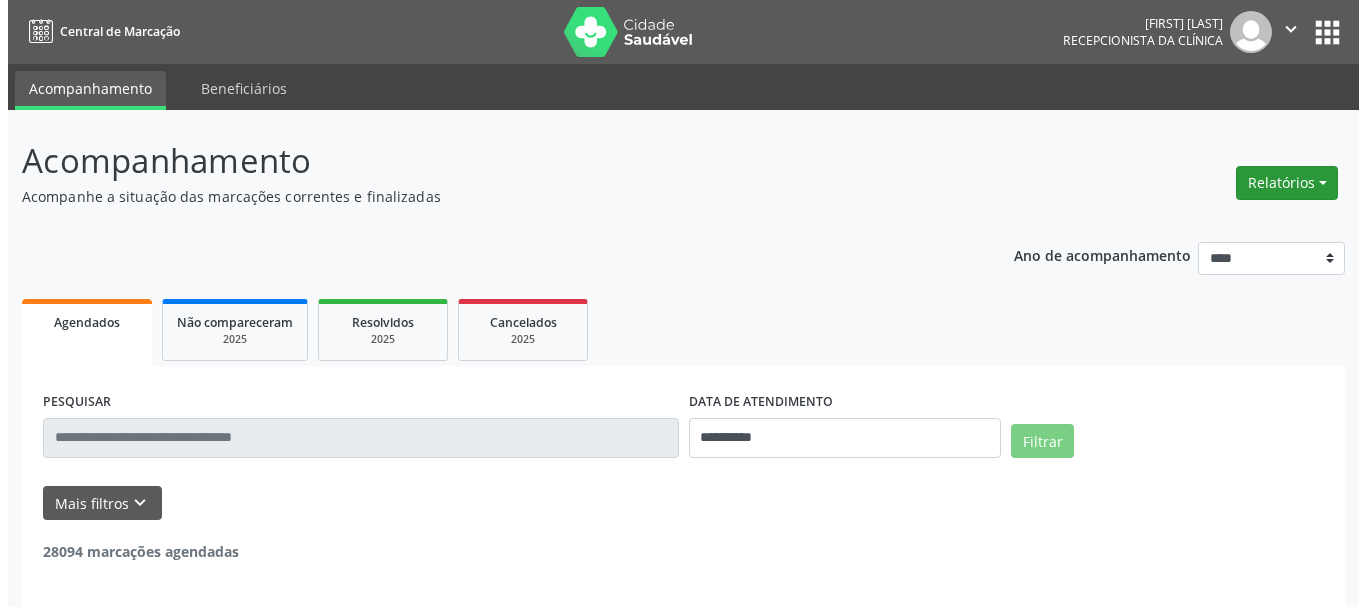 scroll, scrollTop: 0, scrollLeft: 0, axis: both 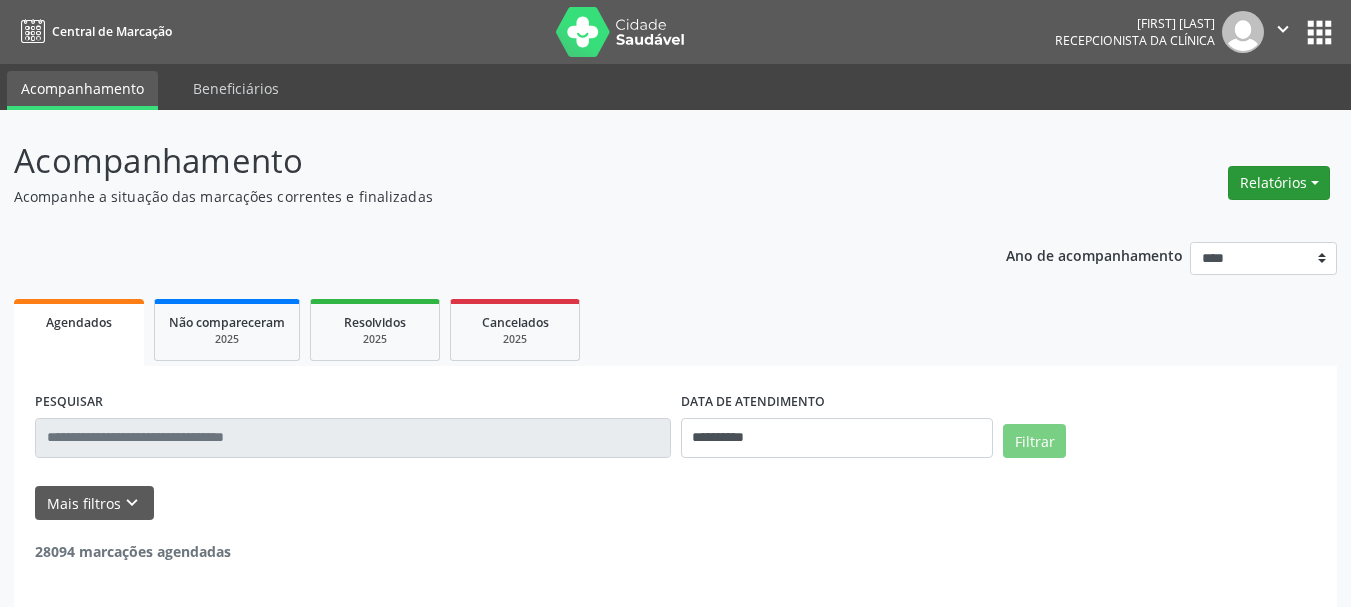 drag, startPoint x: 0, startPoint y: 0, endPoint x: 1254, endPoint y: 179, distance: 1266.711 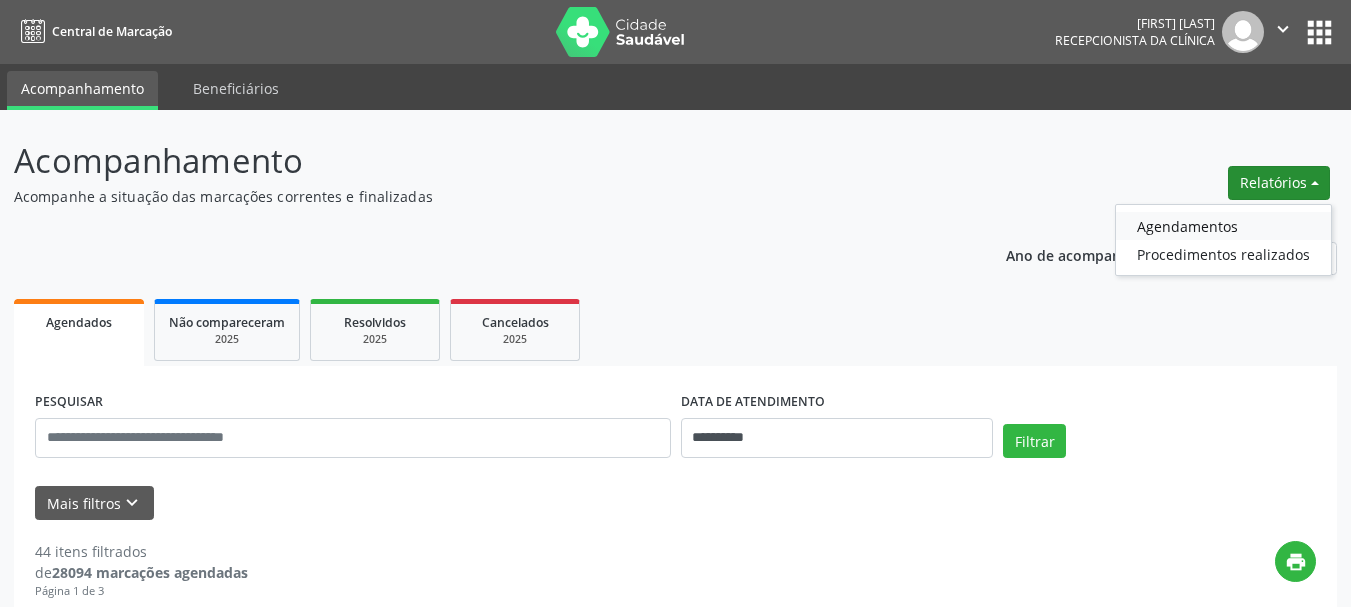 click on "Agendamentos" at bounding box center [1223, 226] 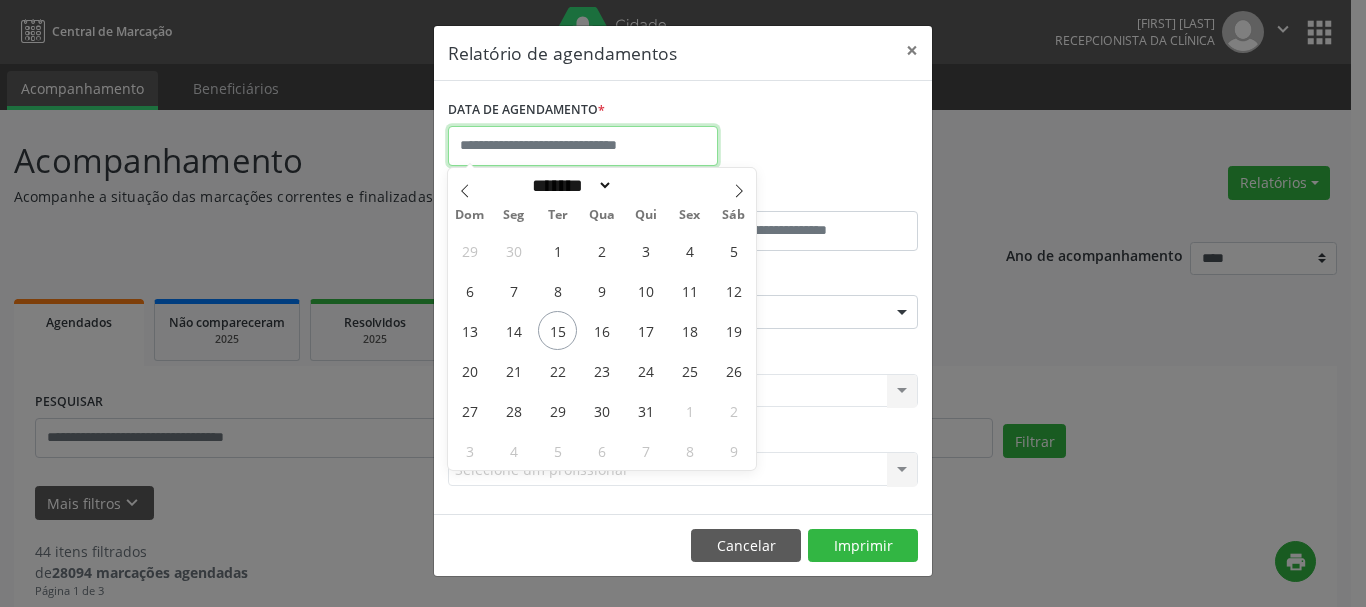 click at bounding box center (583, 146) 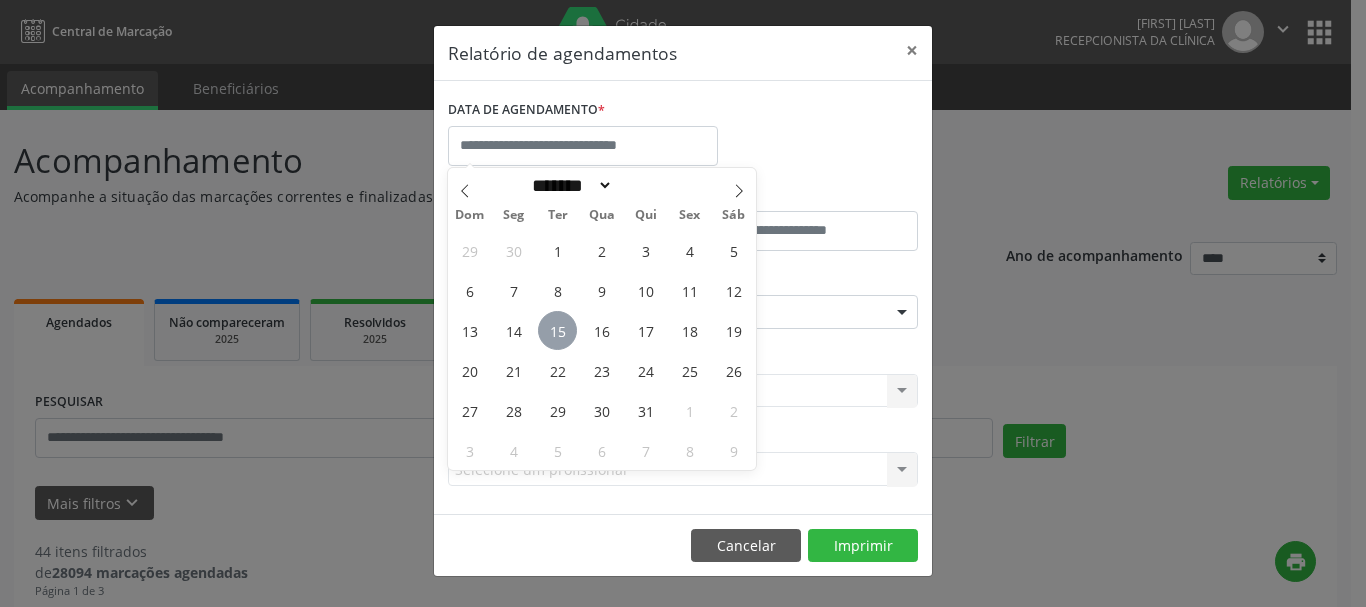 click on "15" at bounding box center [557, 330] 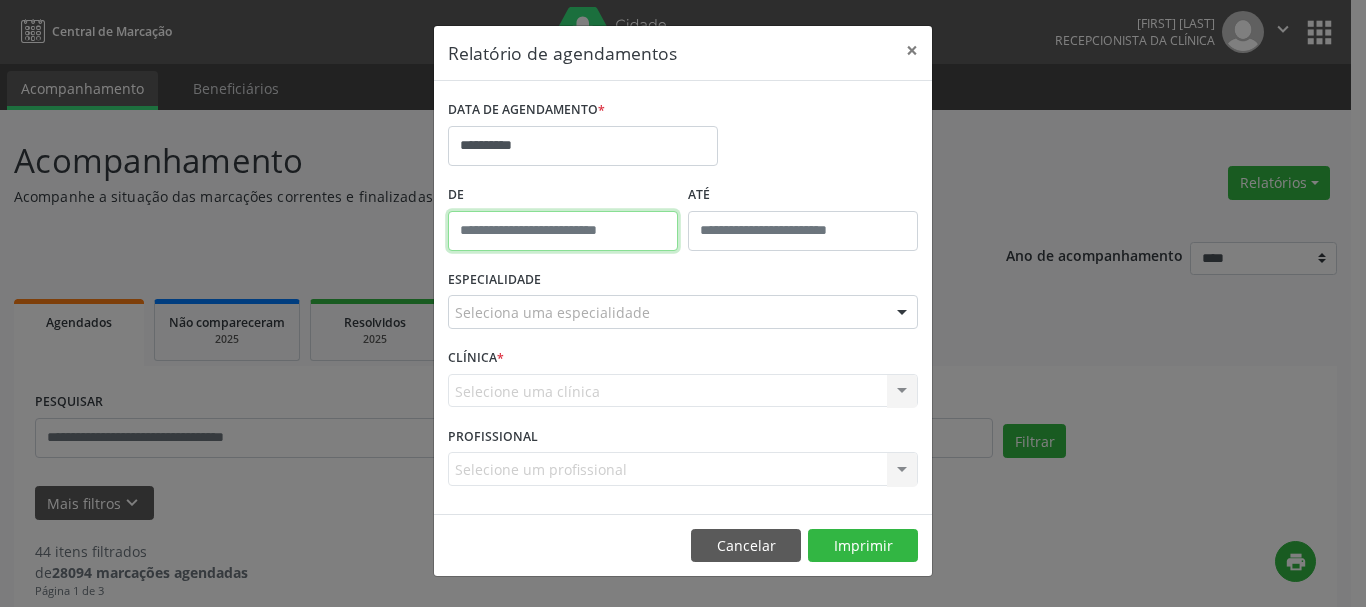 click at bounding box center (563, 231) 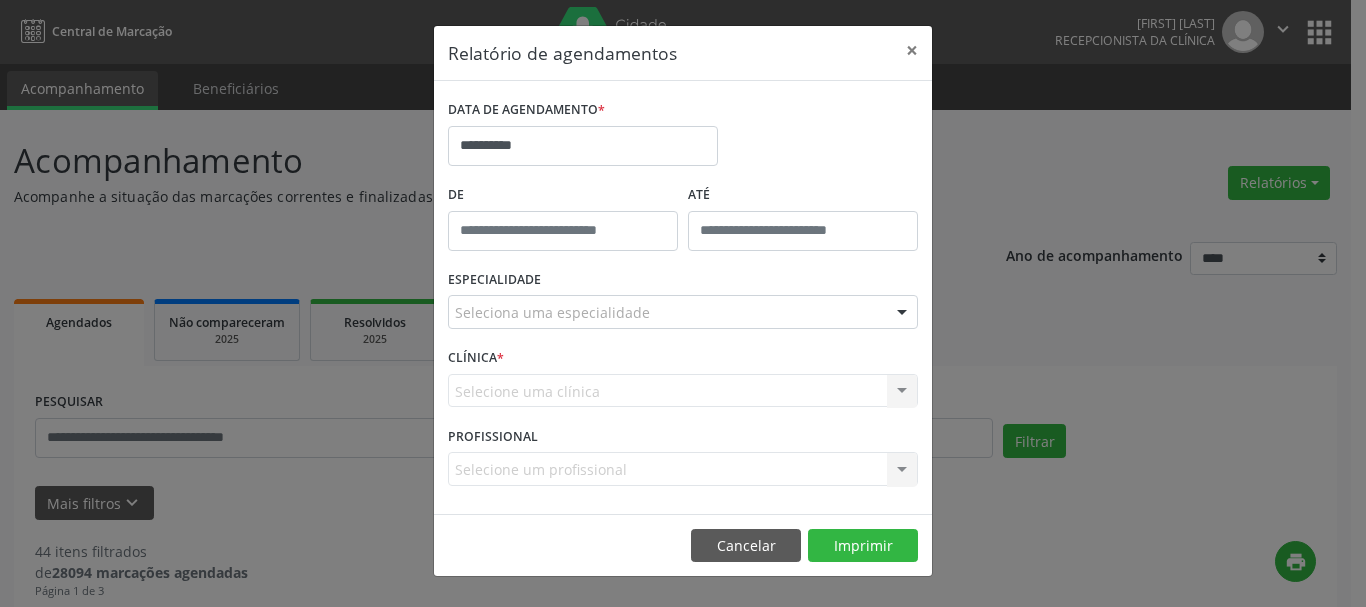 type on "*****" 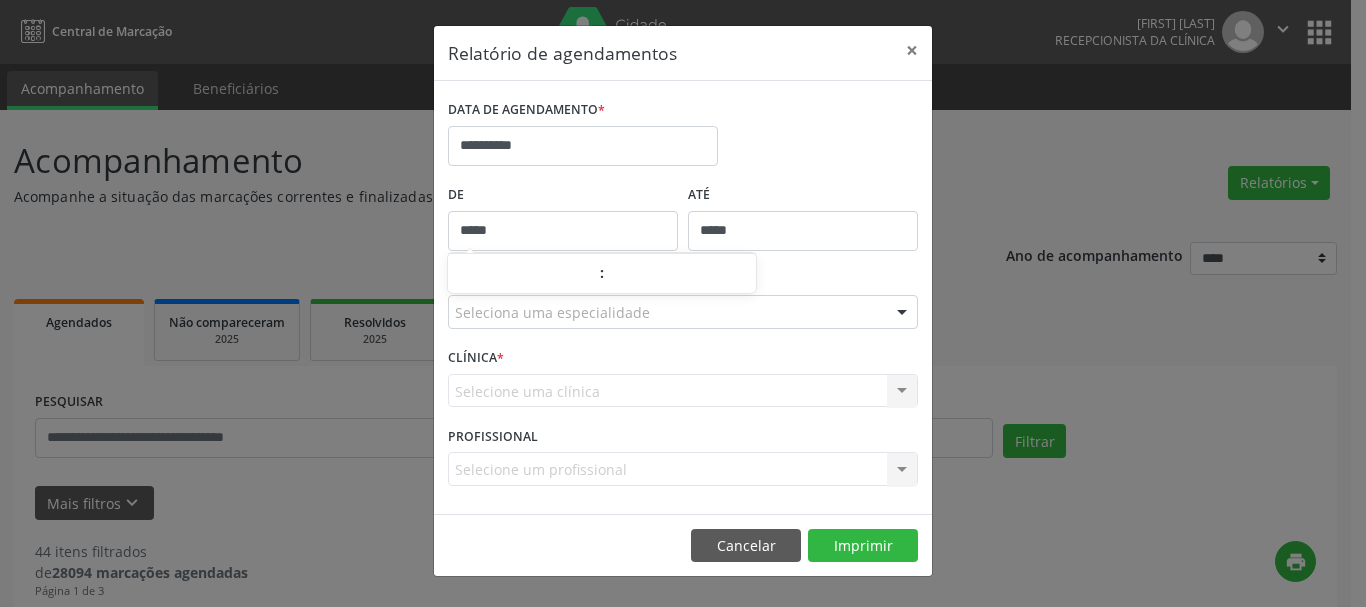 click on "*****" at bounding box center [803, 231] 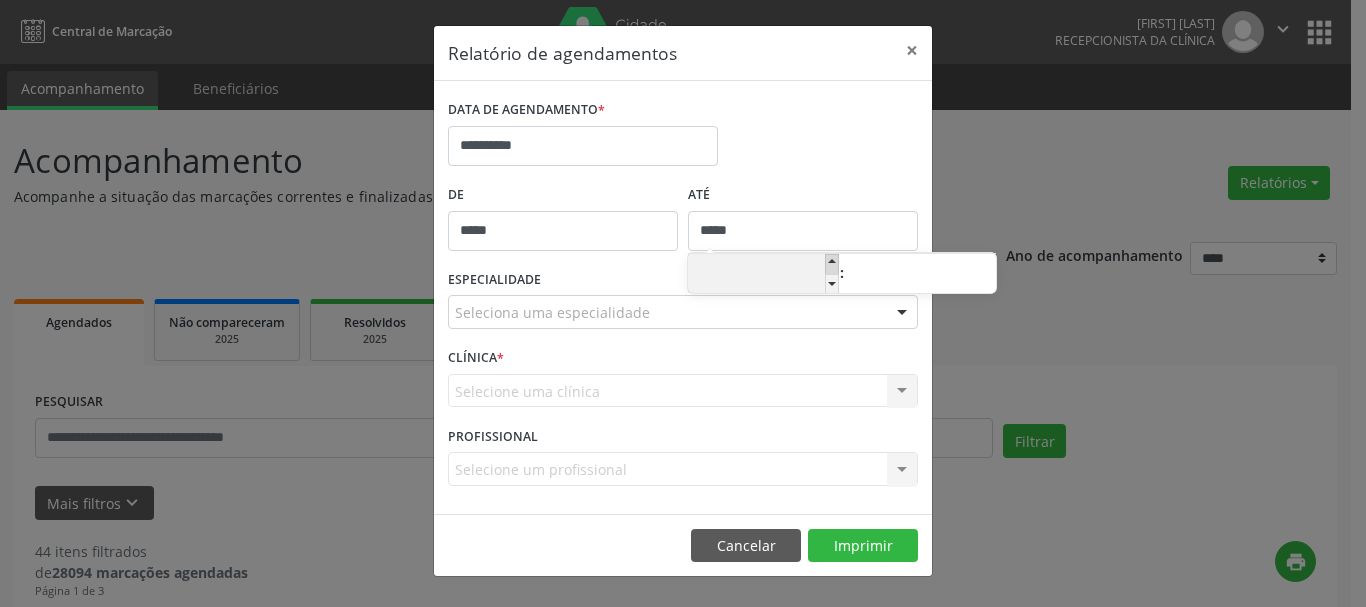 click at bounding box center (832, 264) 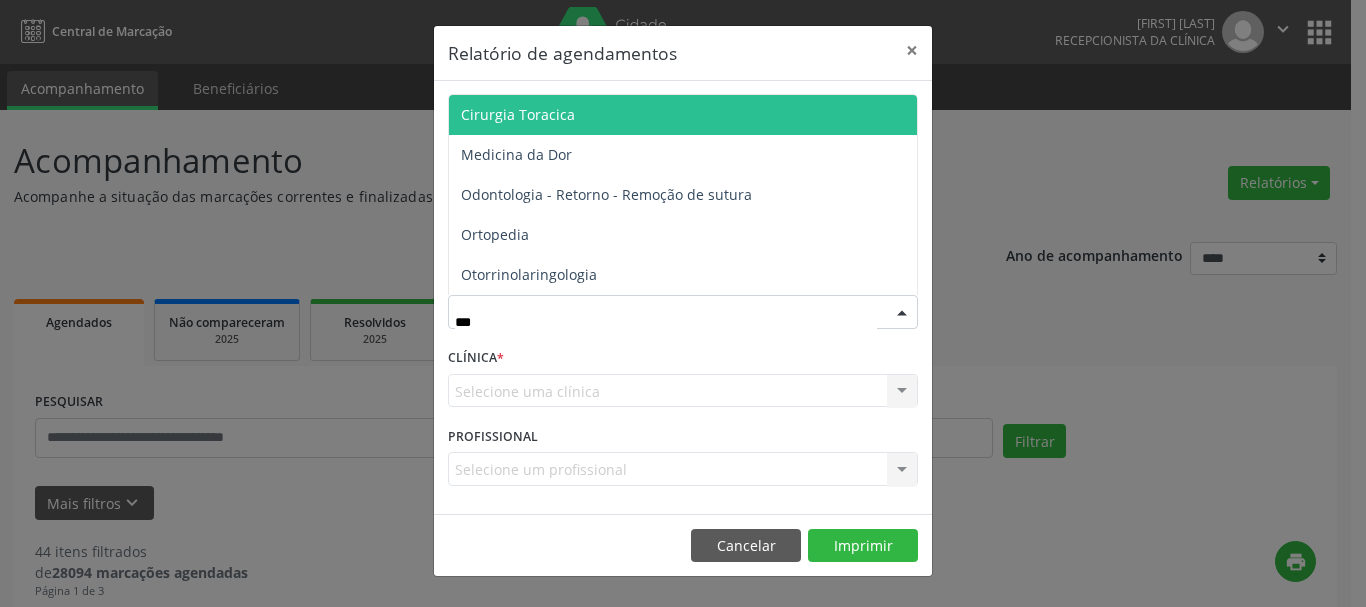 type on "****" 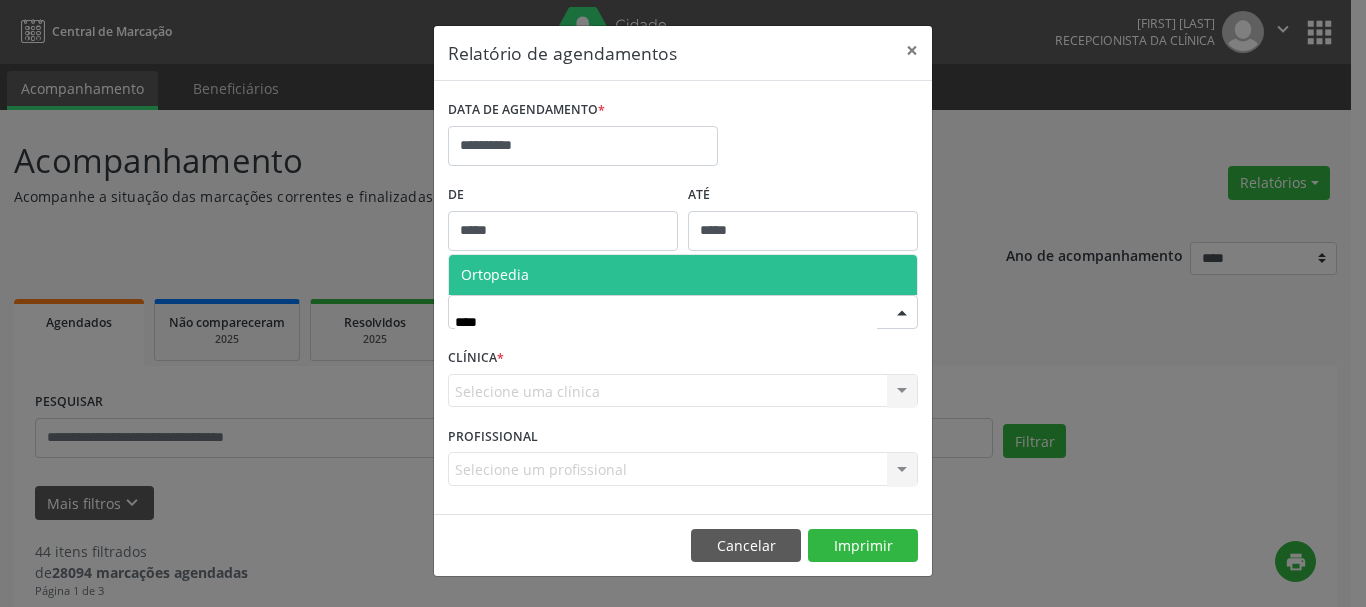 click on "Ortopedia" at bounding box center (683, 275) 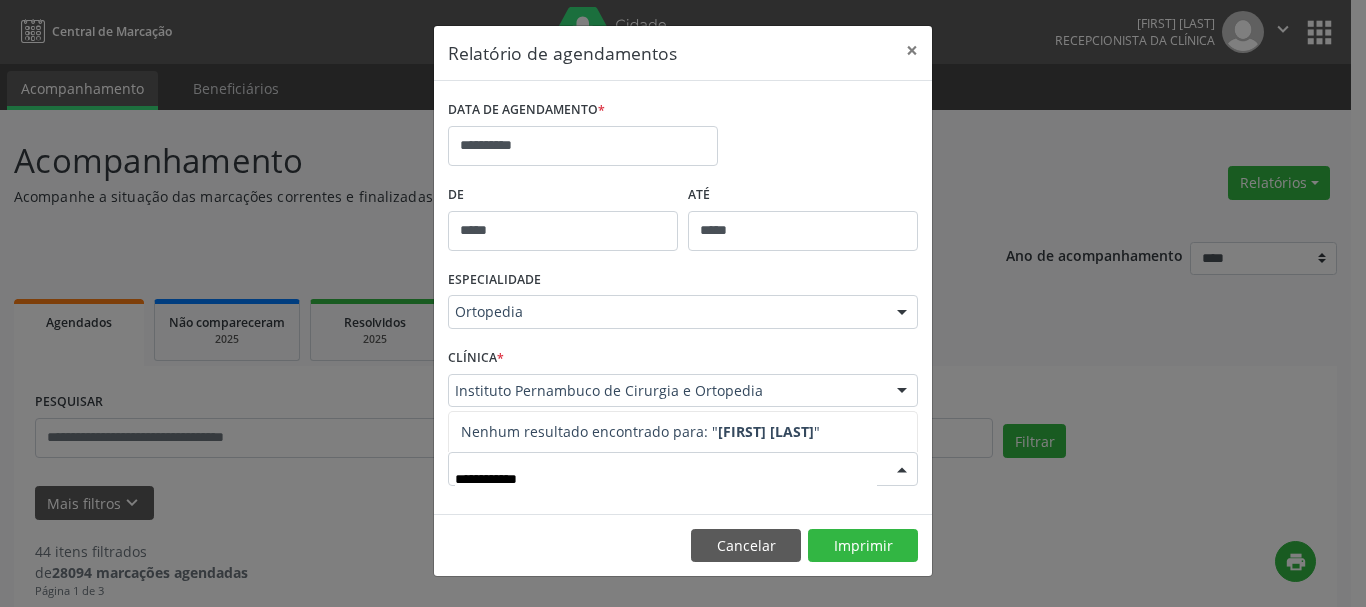 type on "**********" 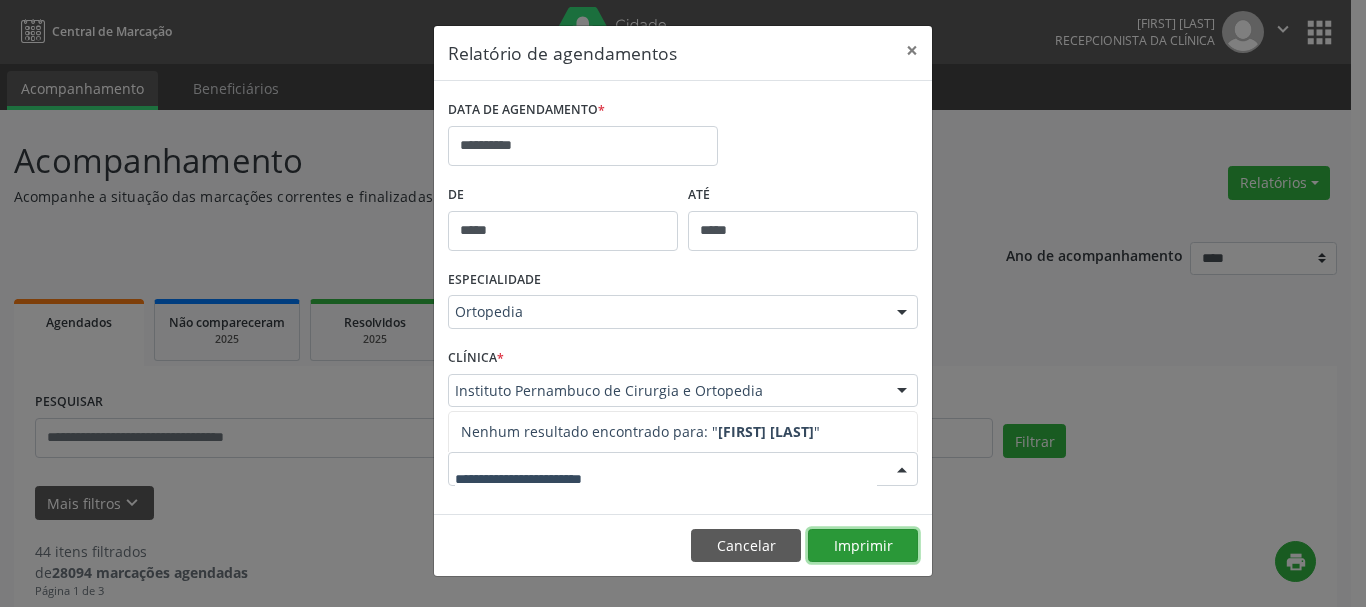 click on "Imprimir" at bounding box center (863, 546) 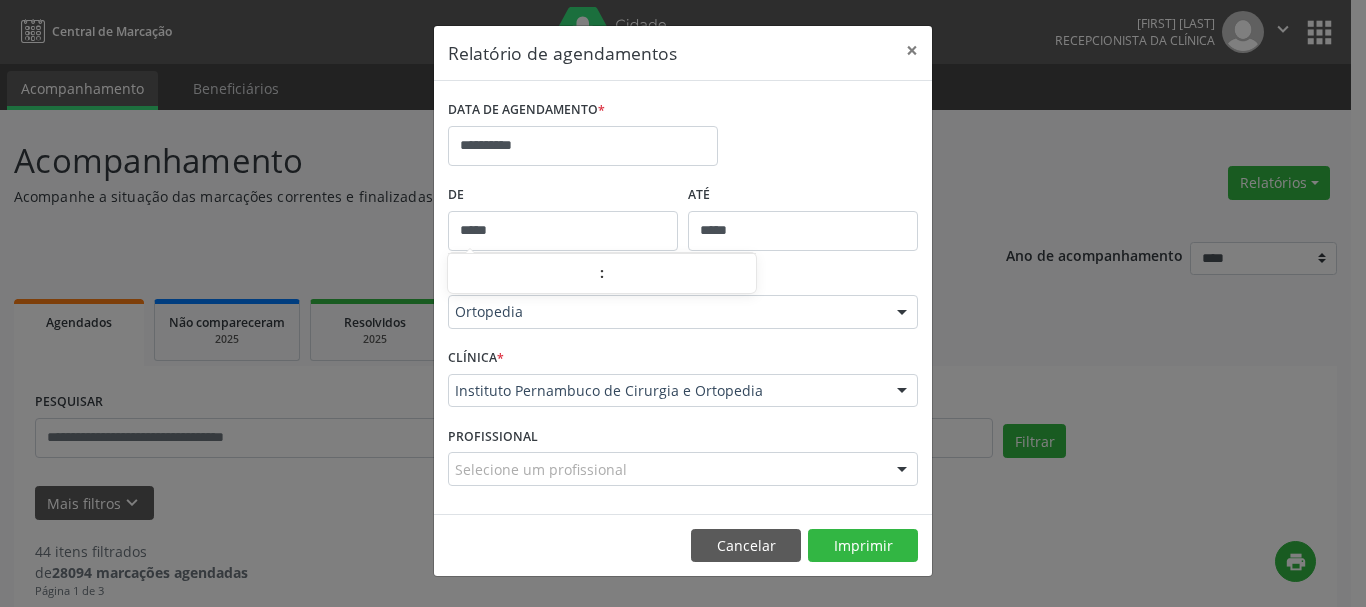 click on "*****" at bounding box center (563, 231) 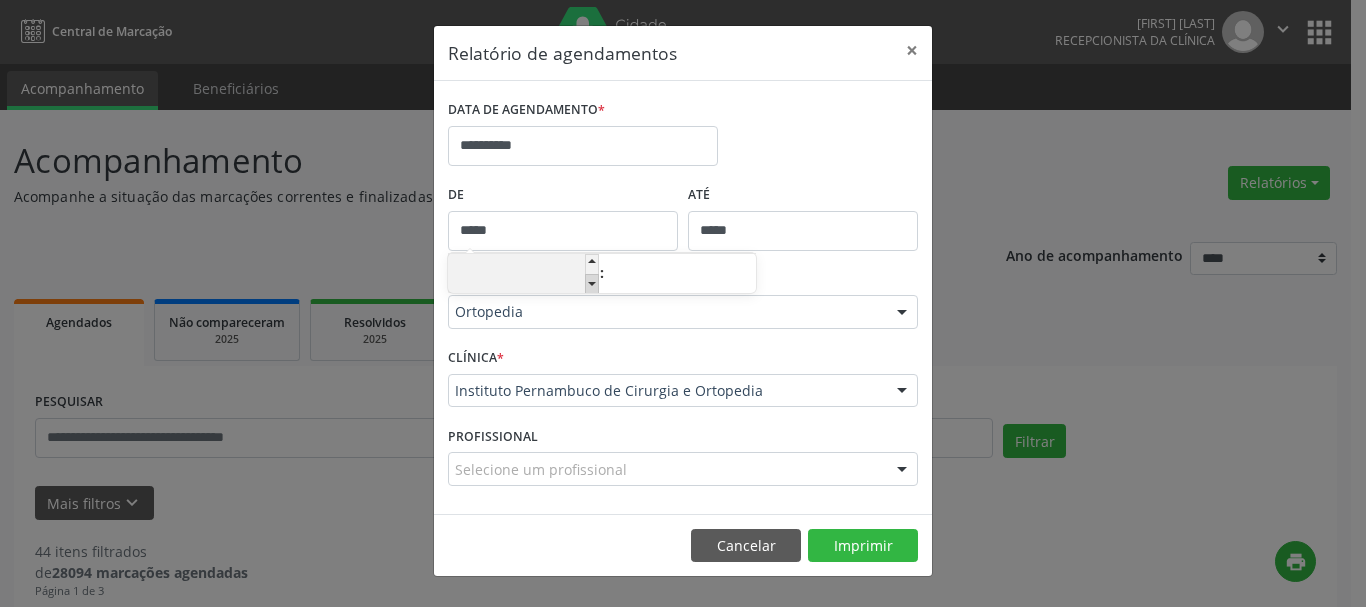click at bounding box center (592, 284) 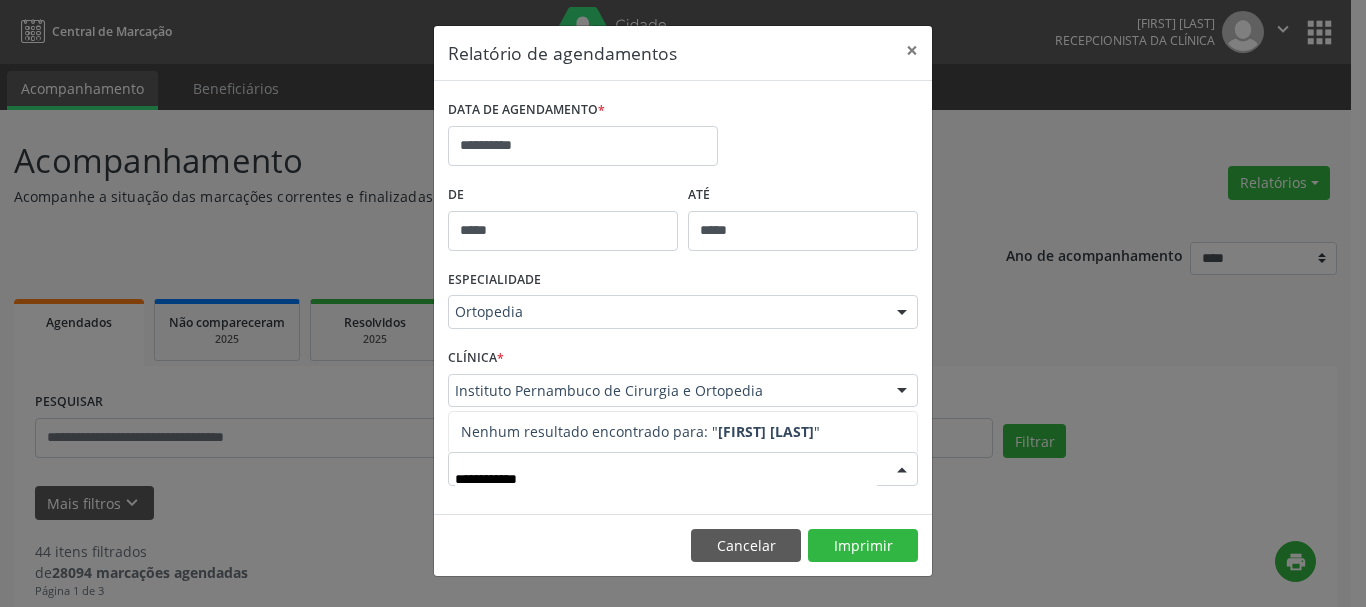 type on "**********" 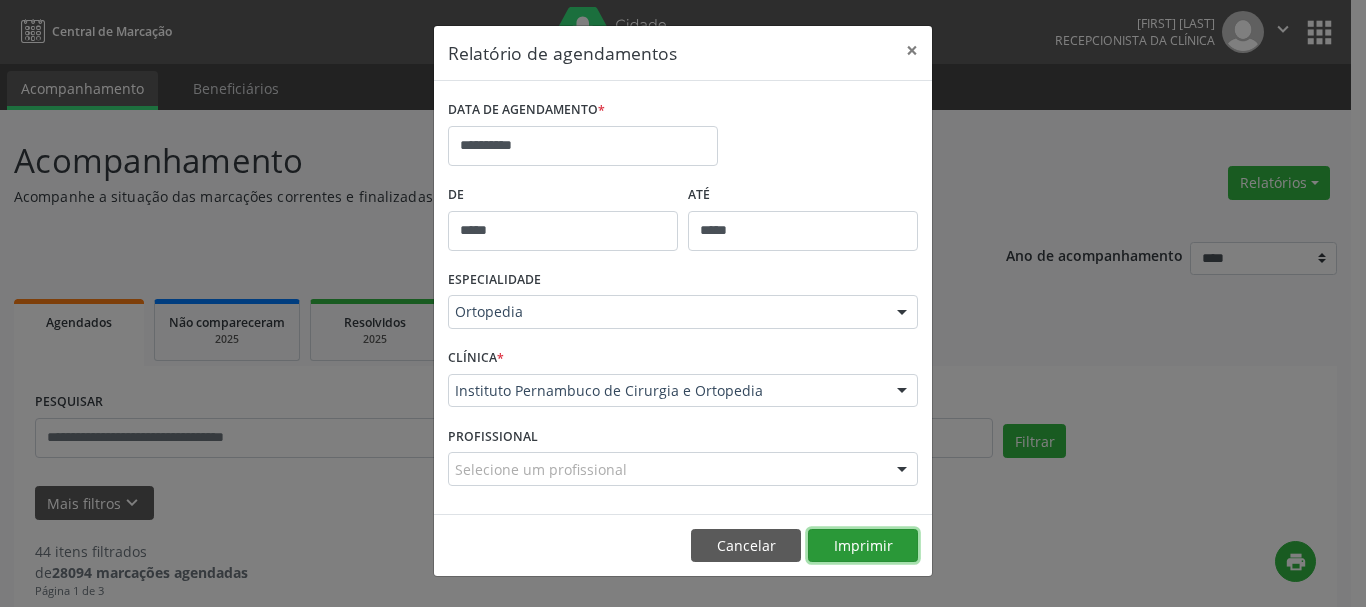 click on "Imprimir" at bounding box center [863, 546] 